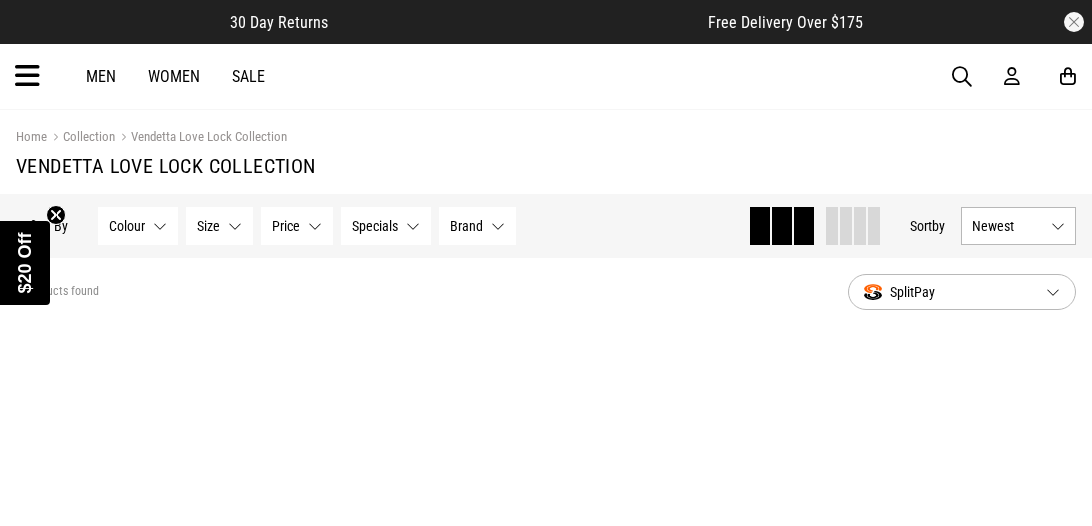 scroll, scrollTop: 0, scrollLeft: 0, axis: both 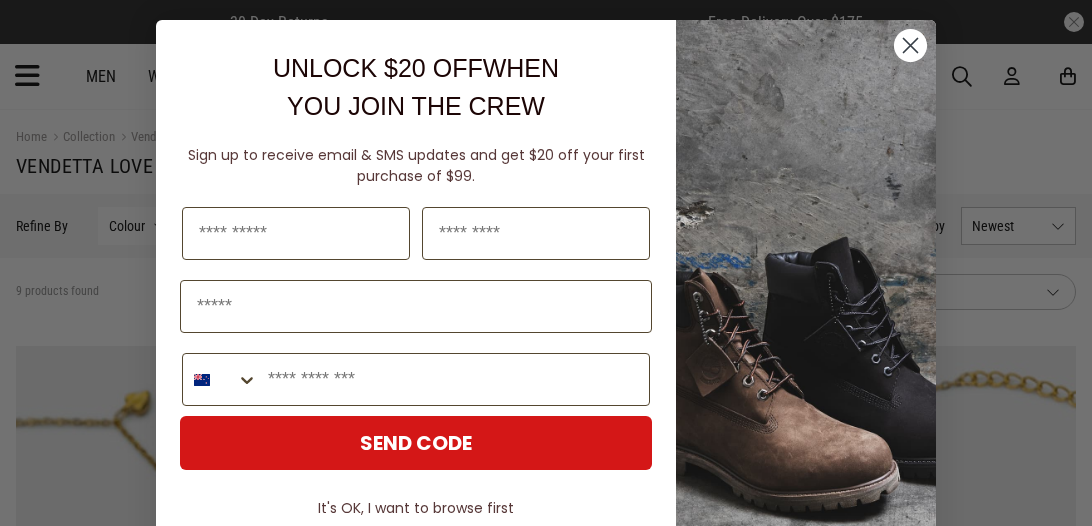 click on "Close dialog UNLOCK $20 OFF  WHEN
YOU JOIN THE CREW Sign up to receive email & SMS updates and get $20 off your first purchase of $99. [LAST] [PHONE] SEND CODE It's OK, I want to browse first By submitting this form and signing up for texts & emails, you consent to receive marketing & text messages (e.g. promos, cart reminders) from Red Rat Clothing at the number & email address provided, including messages sent by autodialer. Consent is not a condition of purchase. Msg & data rates may apply. Msg frequency varies. Unsubscribe at any time by replying STOP or clicking the unsubscribe link (where available).  Privacy Policy  &  Terms . ******" at bounding box center (546, 263) 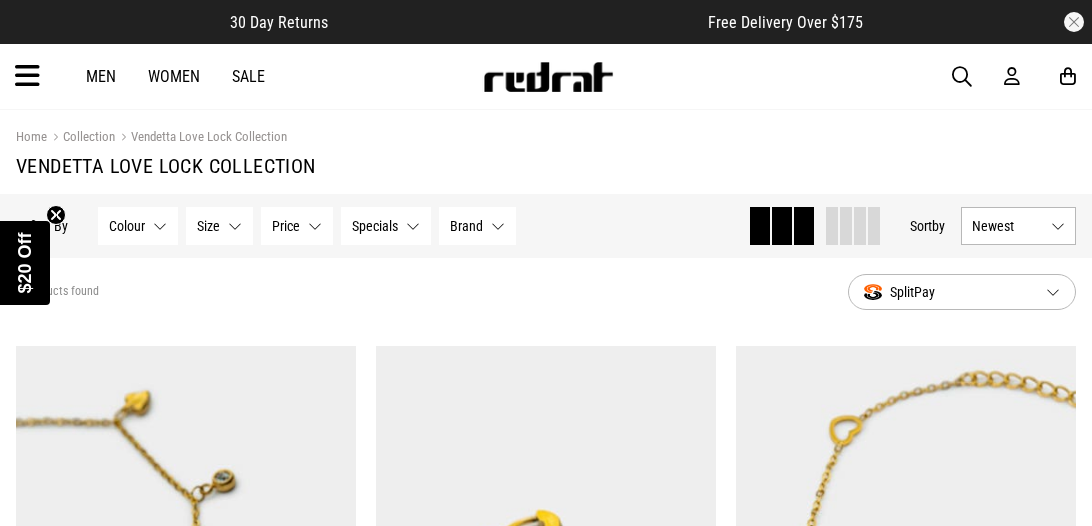 click at bounding box center (1012, 76) 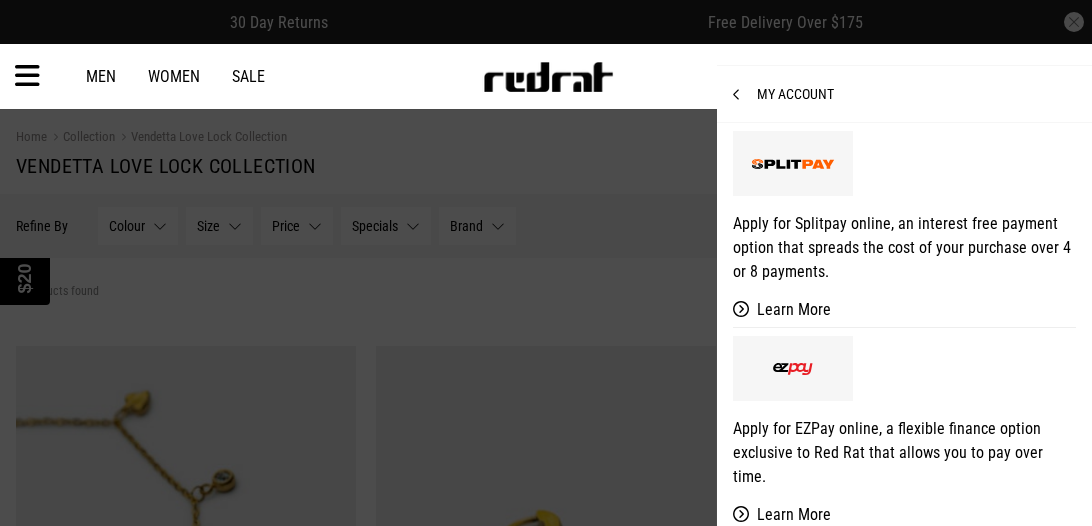 click at bounding box center (546, 263) 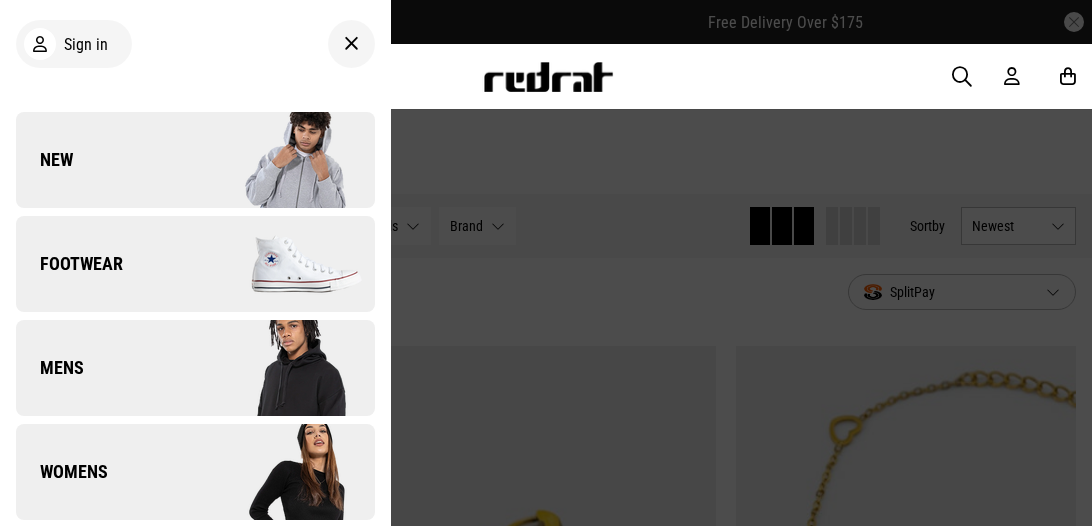 click at bounding box center [351, 44] 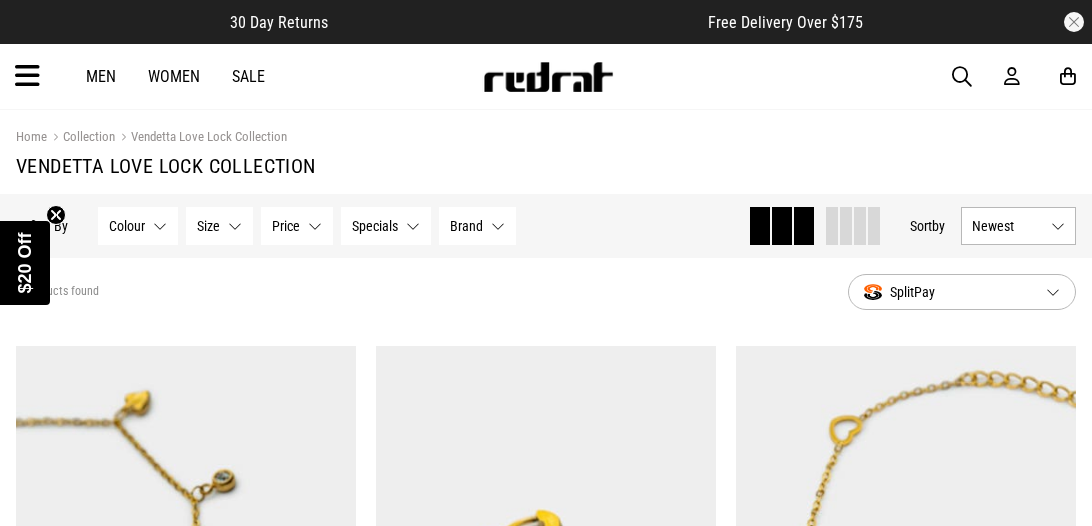 click at bounding box center (27, 76) 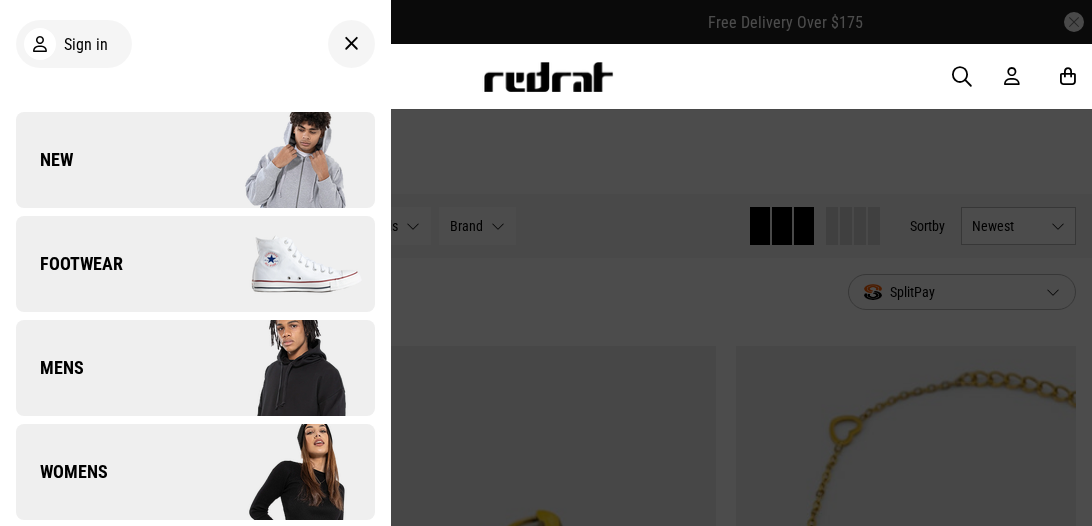 click on "Sign in" at bounding box center [86, 44] 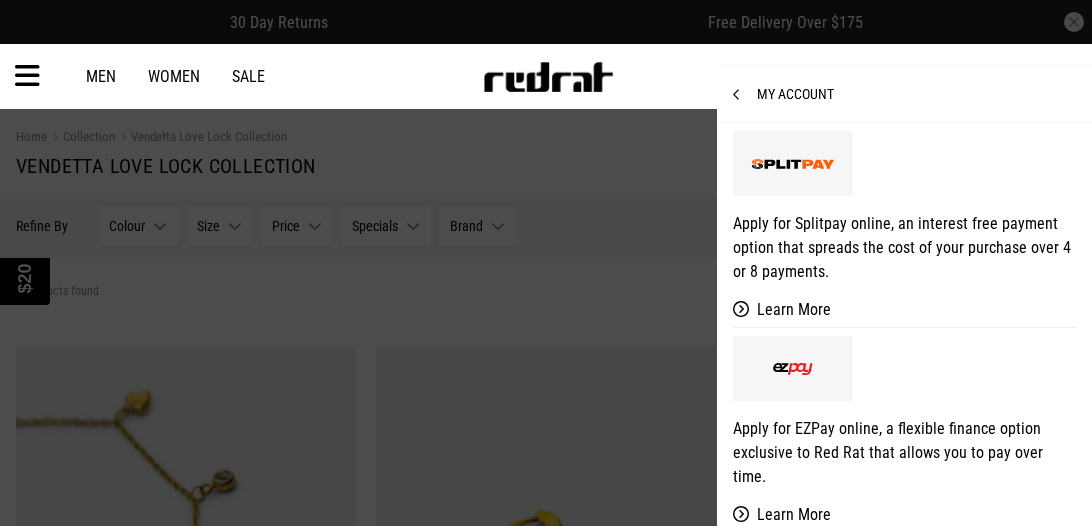 click at bounding box center (745, 95) 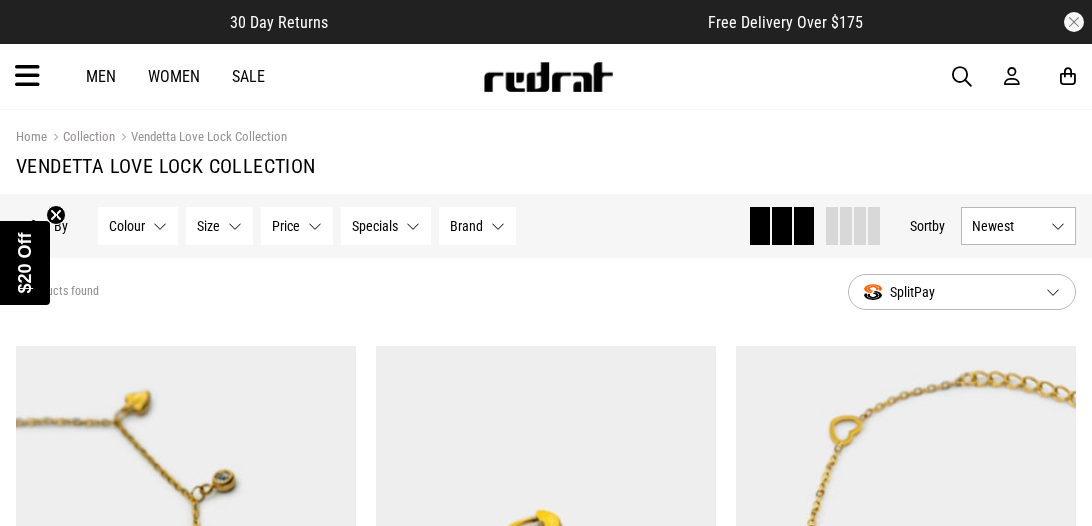 scroll, scrollTop: 0, scrollLeft: 0, axis: both 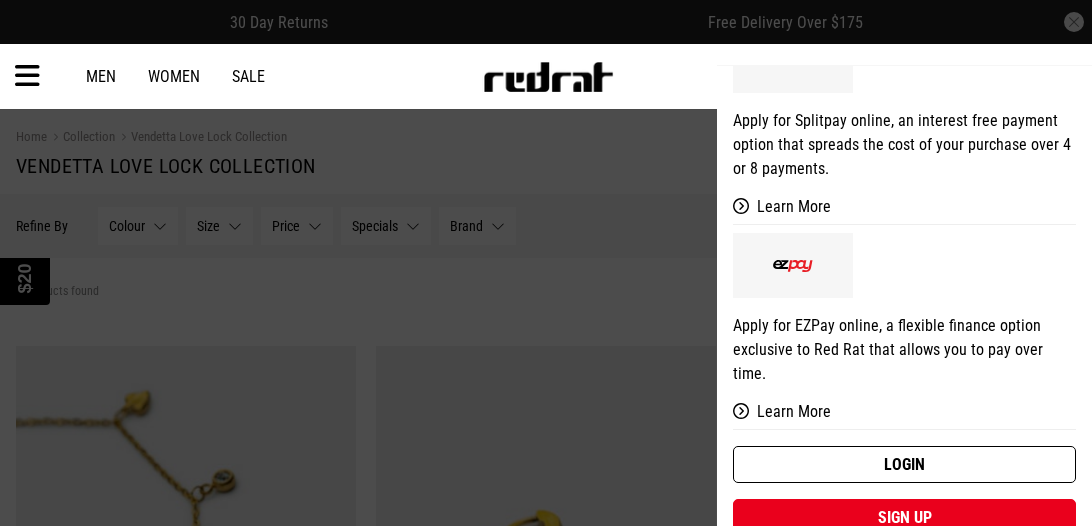 click on "Login" at bounding box center [904, 464] 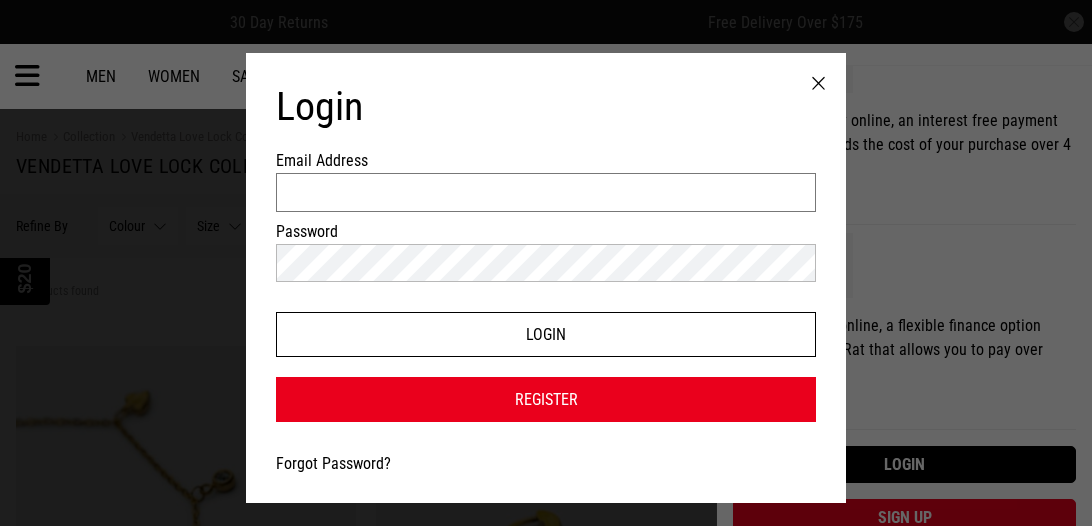 type on "**********" 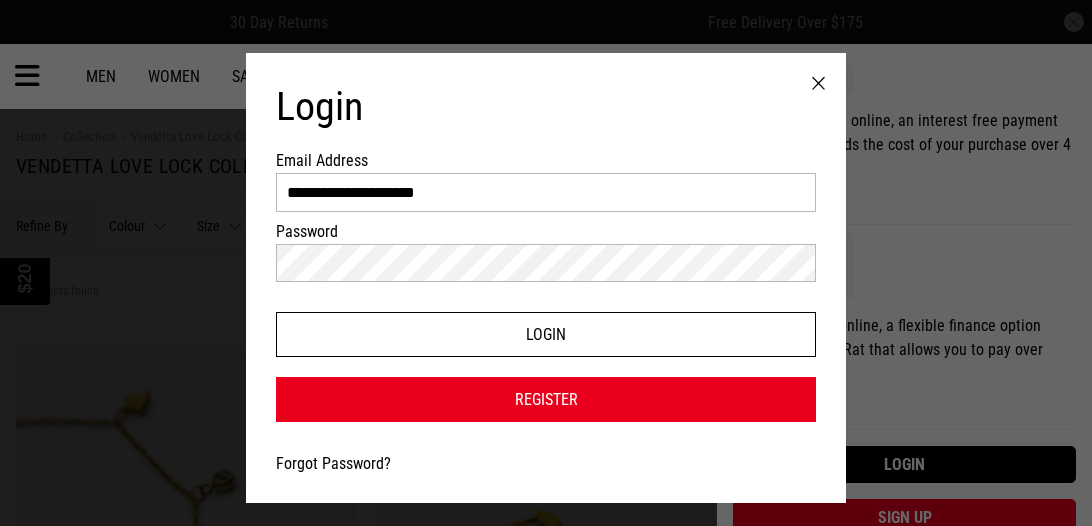 click on "Login" at bounding box center [546, 334] 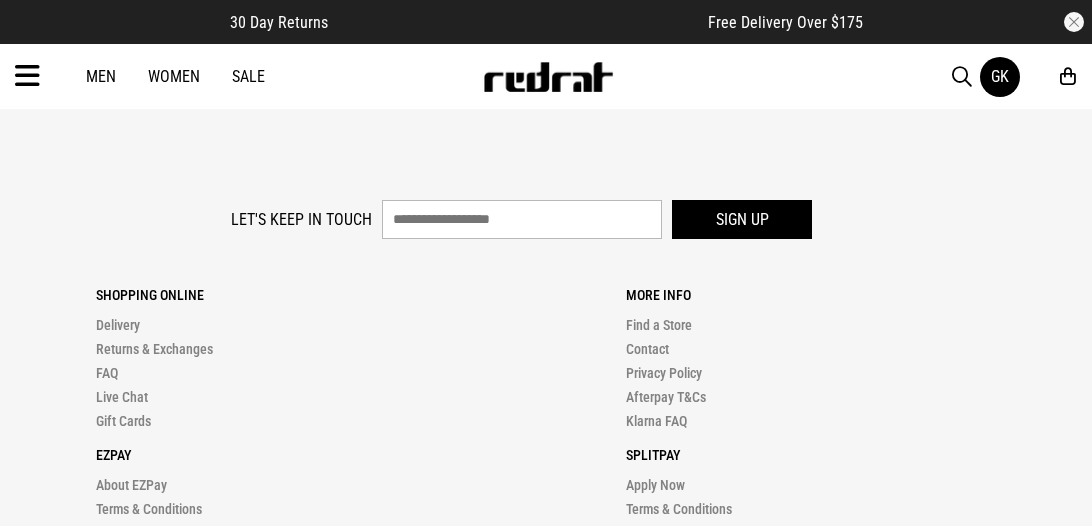 scroll, scrollTop: 0, scrollLeft: 0, axis: both 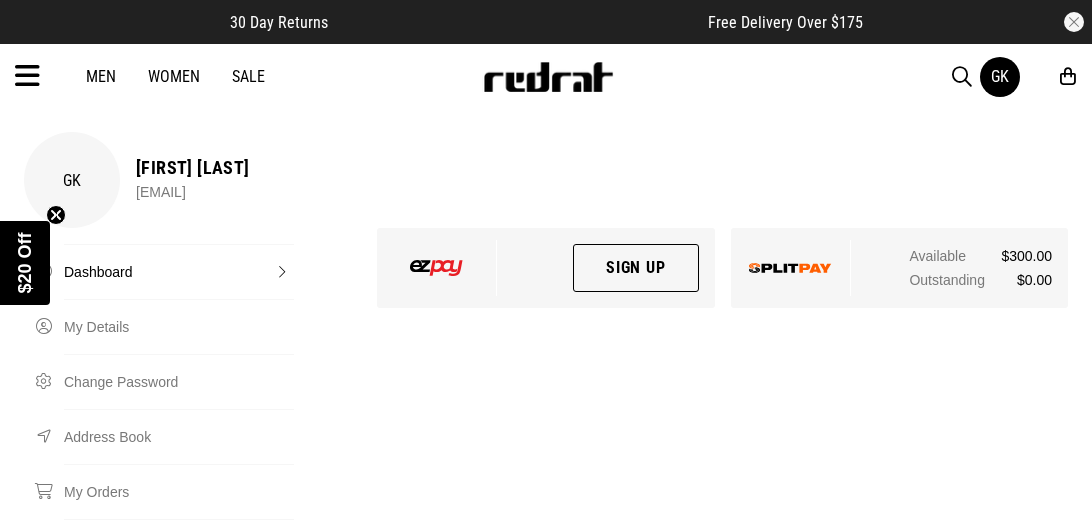 click on "GK" at bounding box center (1000, 76) 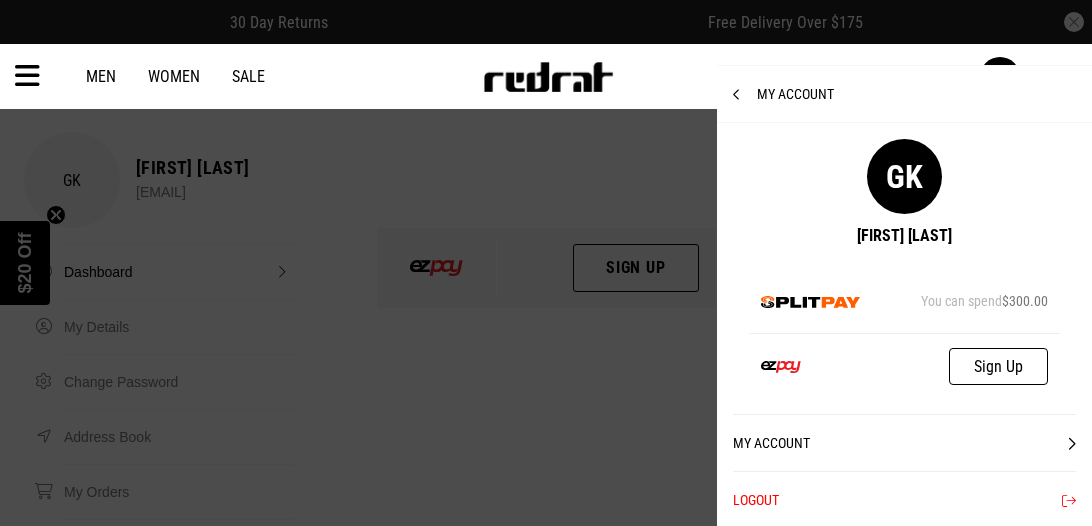 click on "My Account" at bounding box center (904, 442) 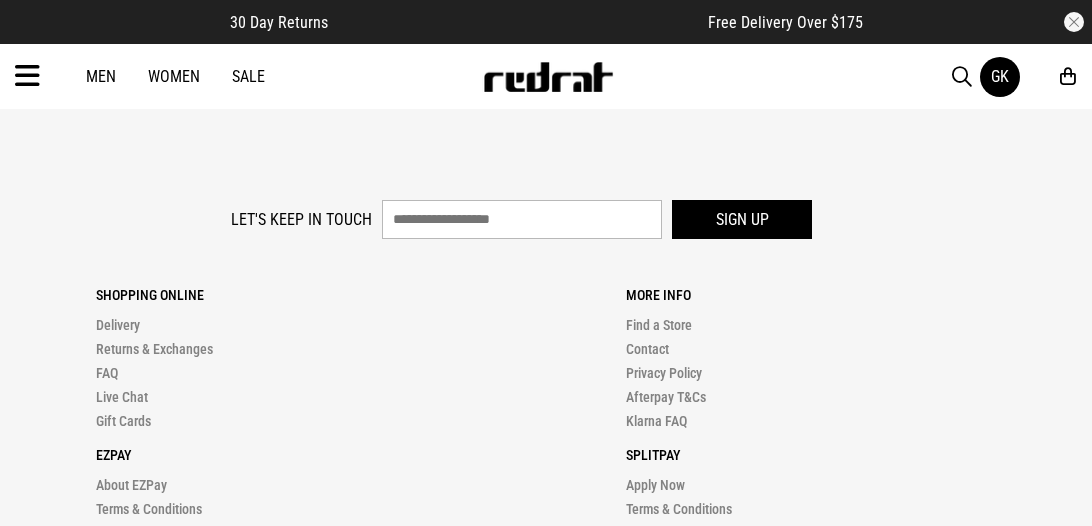 scroll, scrollTop: 0, scrollLeft: 0, axis: both 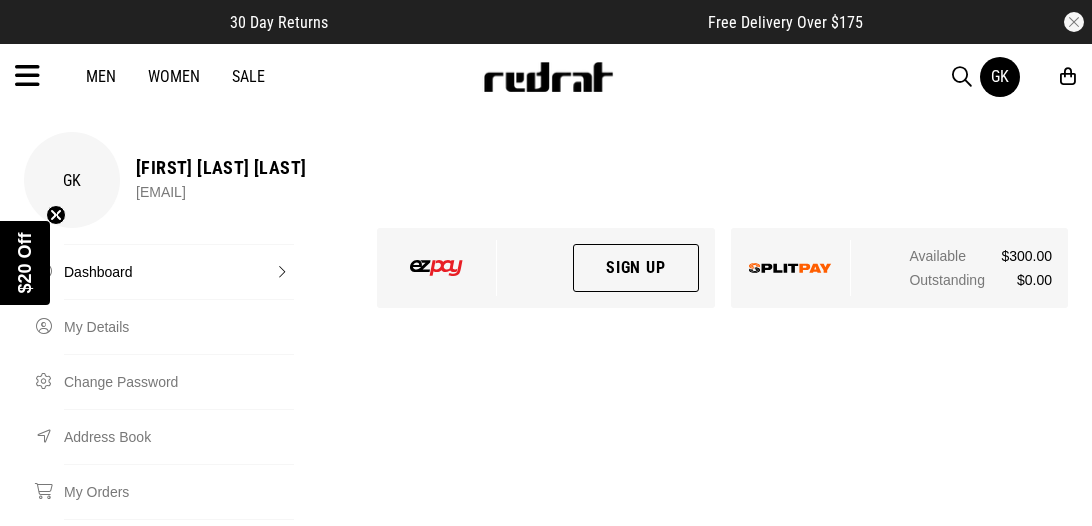 click 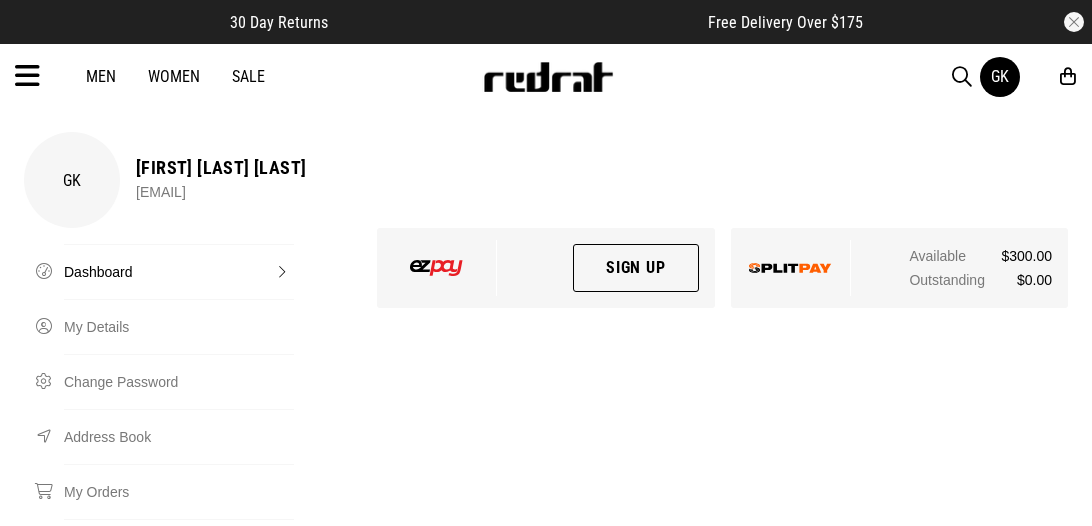 click at bounding box center (27, 76) 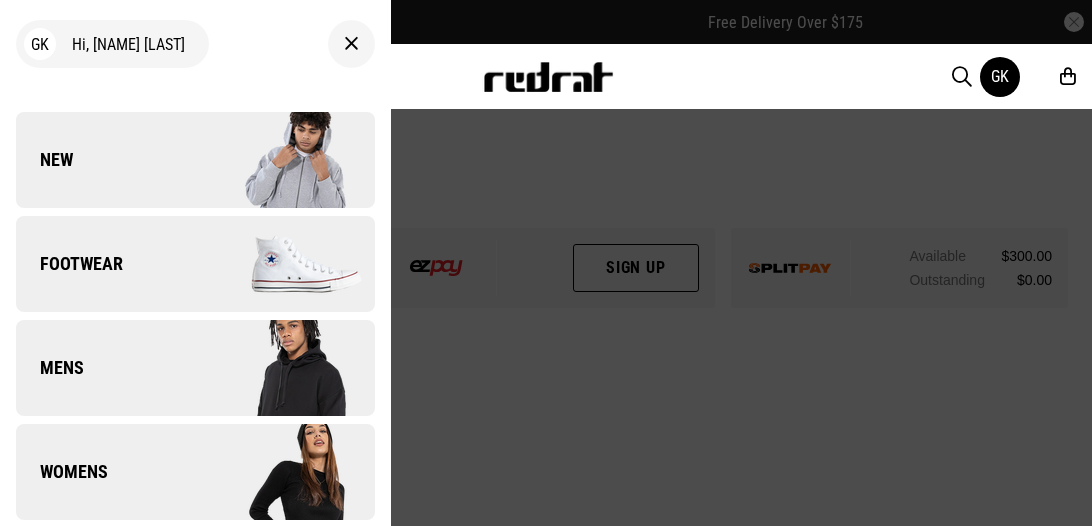 click on "Footwear" at bounding box center (195, 264) 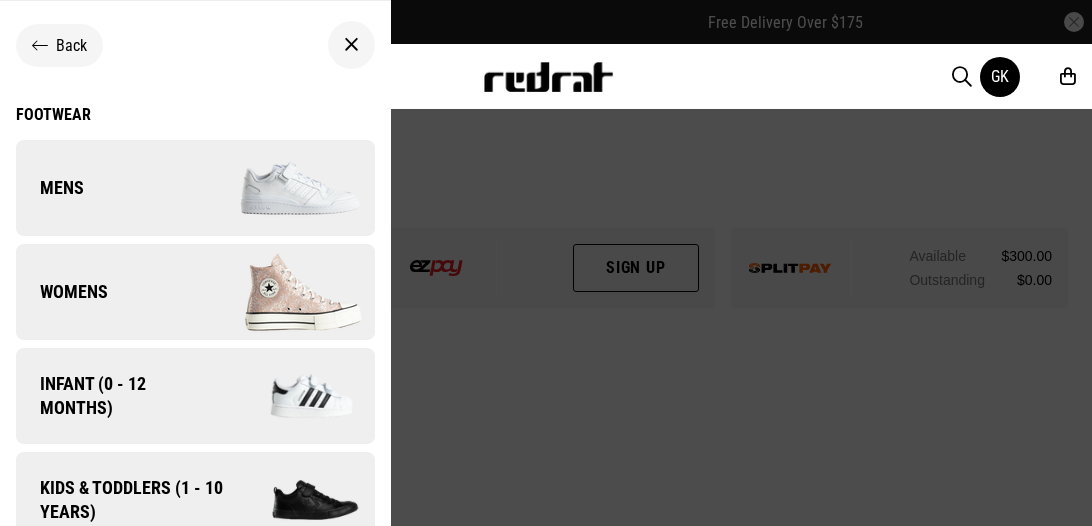 click at bounding box center [284, 188] 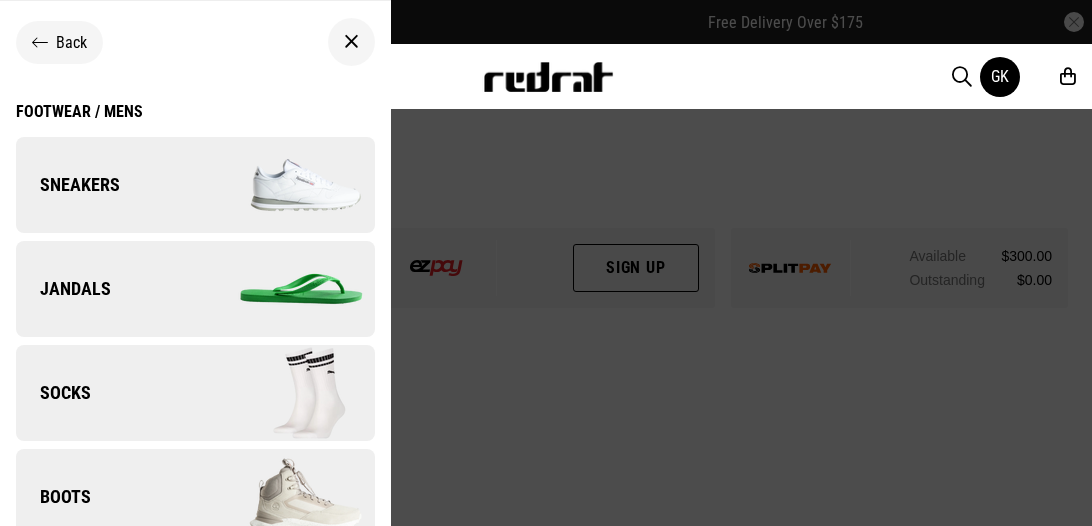 scroll, scrollTop: 0, scrollLeft: 0, axis: both 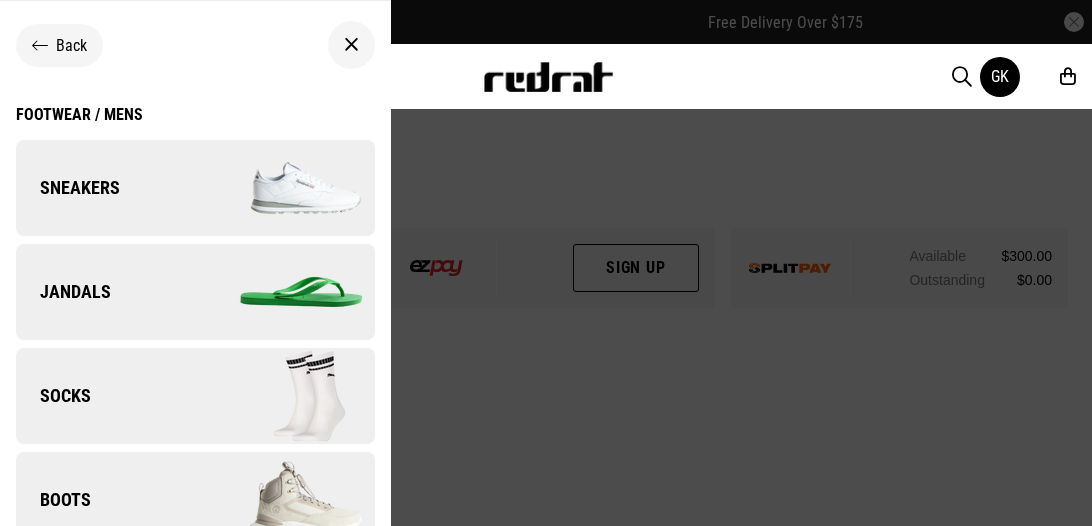 click at bounding box center [351, 45] 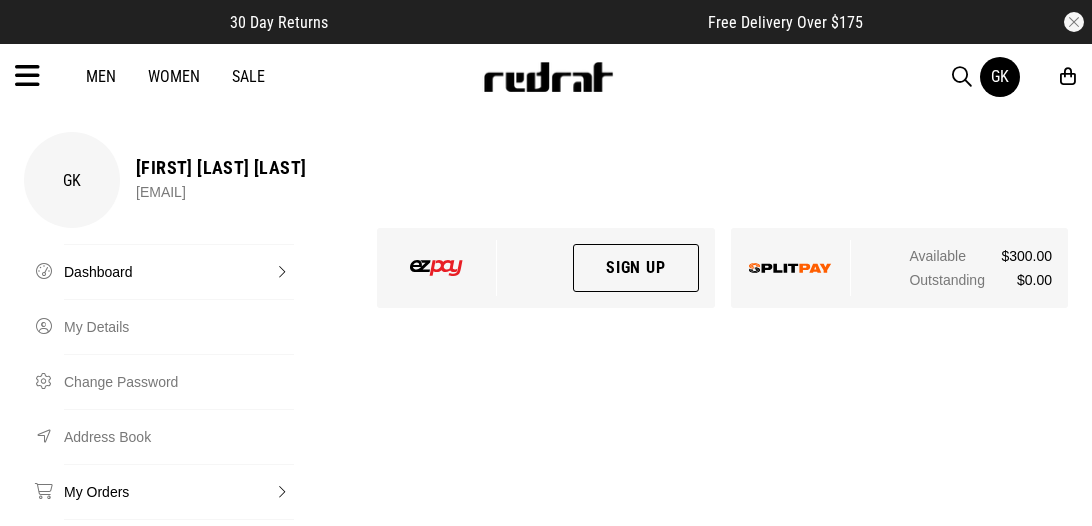 click on "My Orders" at bounding box center [179, 491] 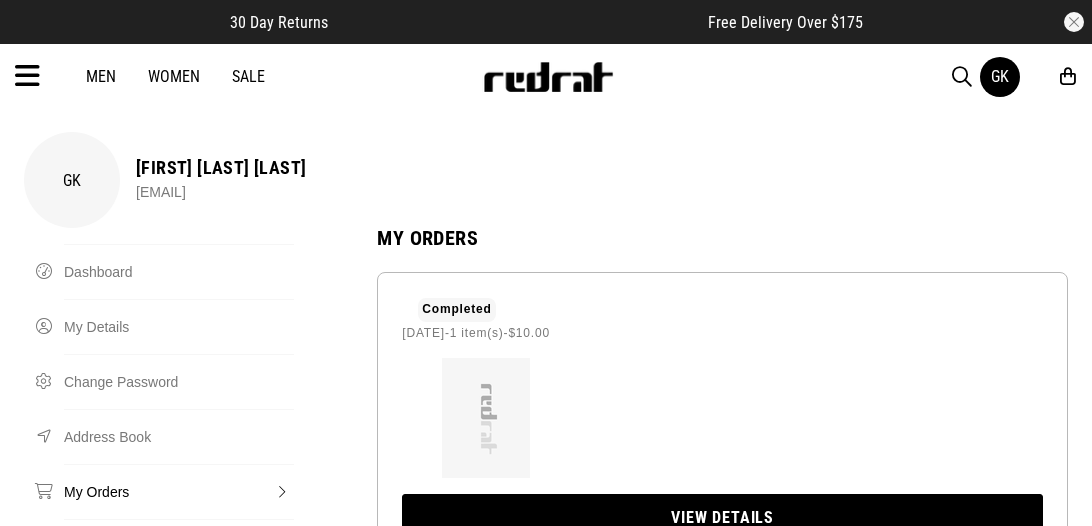 click on "Men" at bounding box center (101, 76) 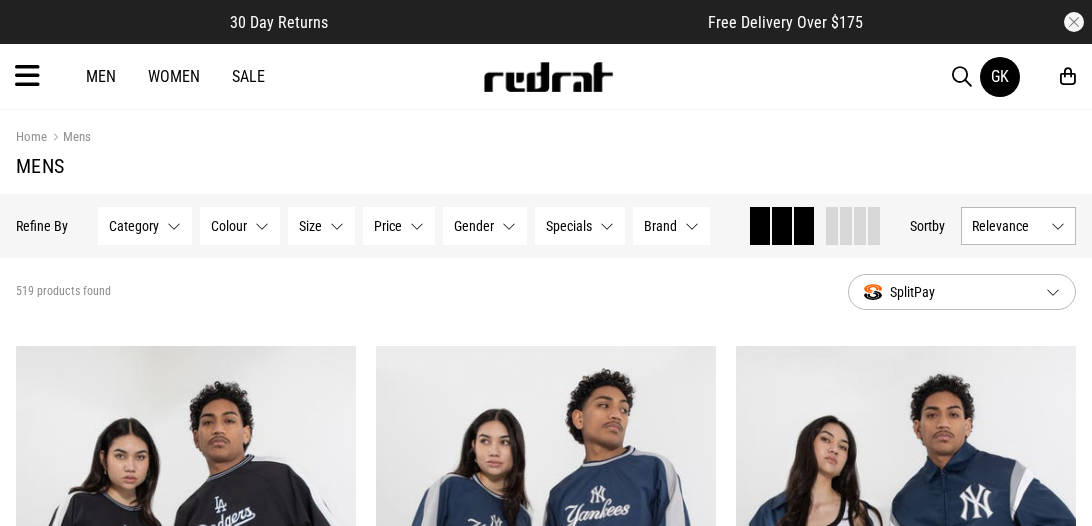 scroll, scrollTop: 0, scrollLeft: 0, axis: both 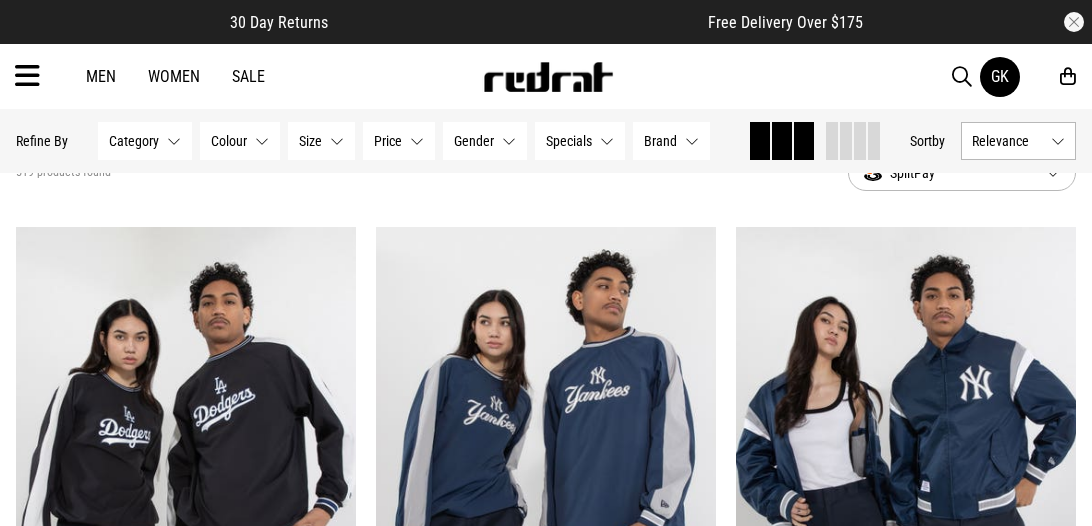 click on "Relevance" at bounding box center (1018, 141) 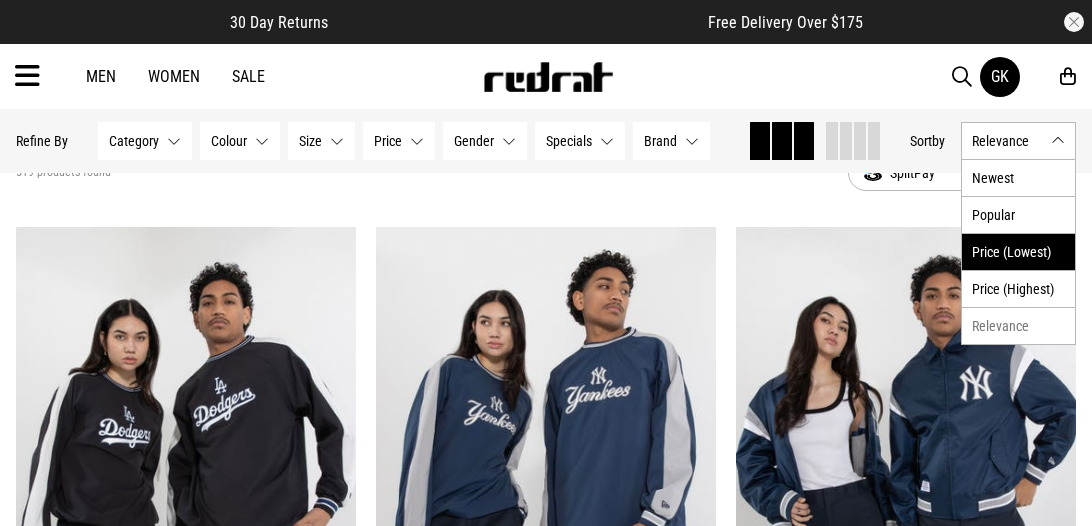 click on "Price (Lowest)" at bounding box center [1018, 251] 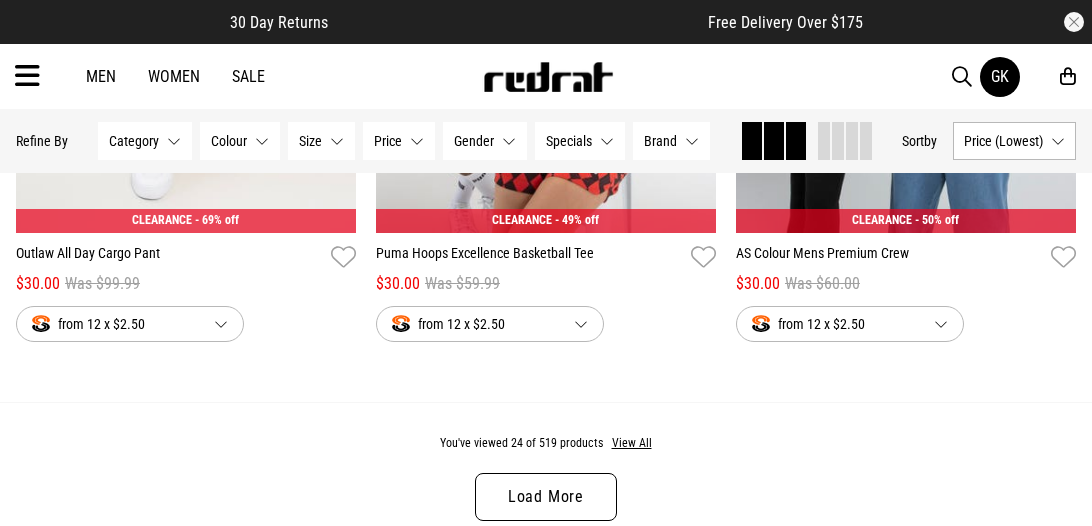 scroll, scrollTop: 4996, scrollLeft: 0, axis: vertical 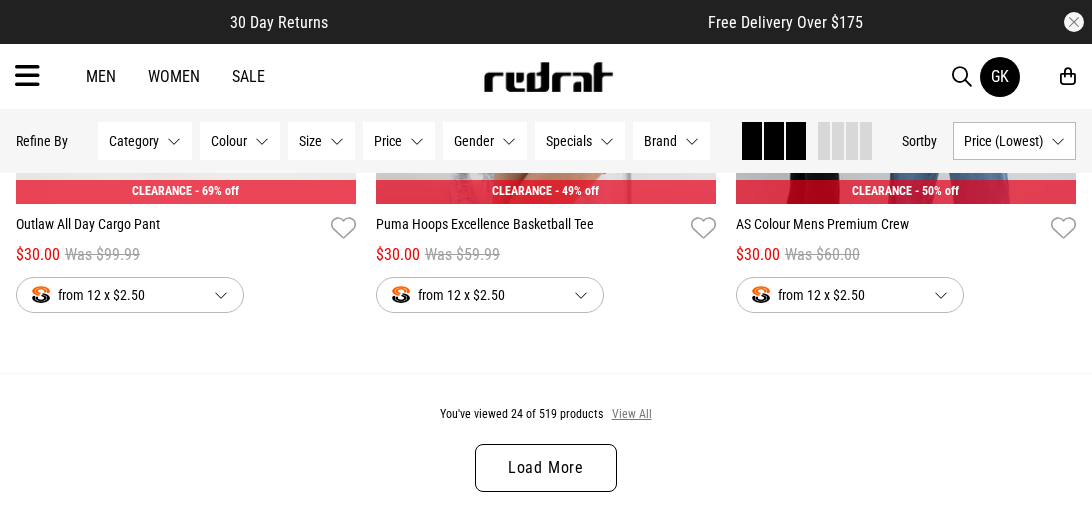 click on "View All" at bounding box center [632, 415] 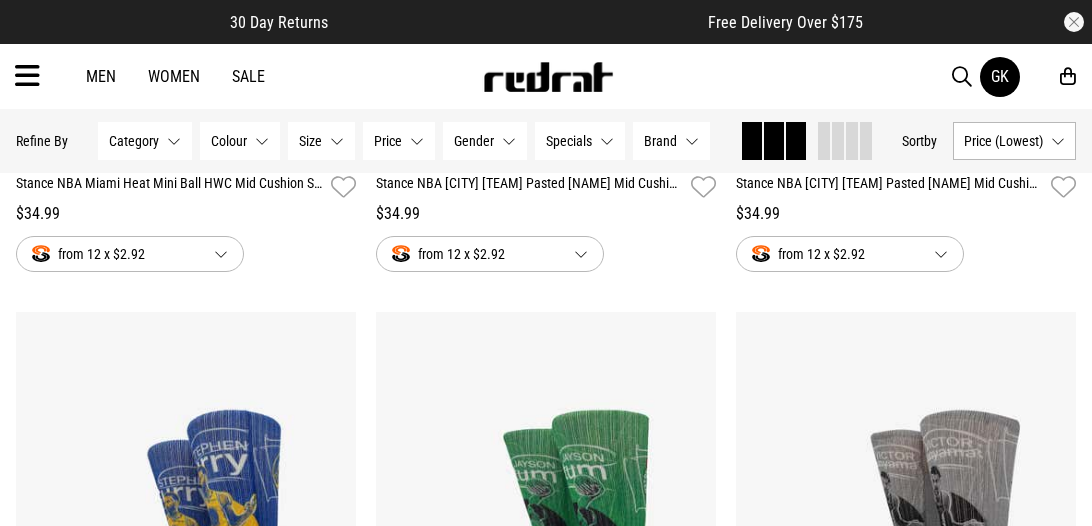 scroll, scrollTop: 8833, scrollLeft: 0, axis: vertical 